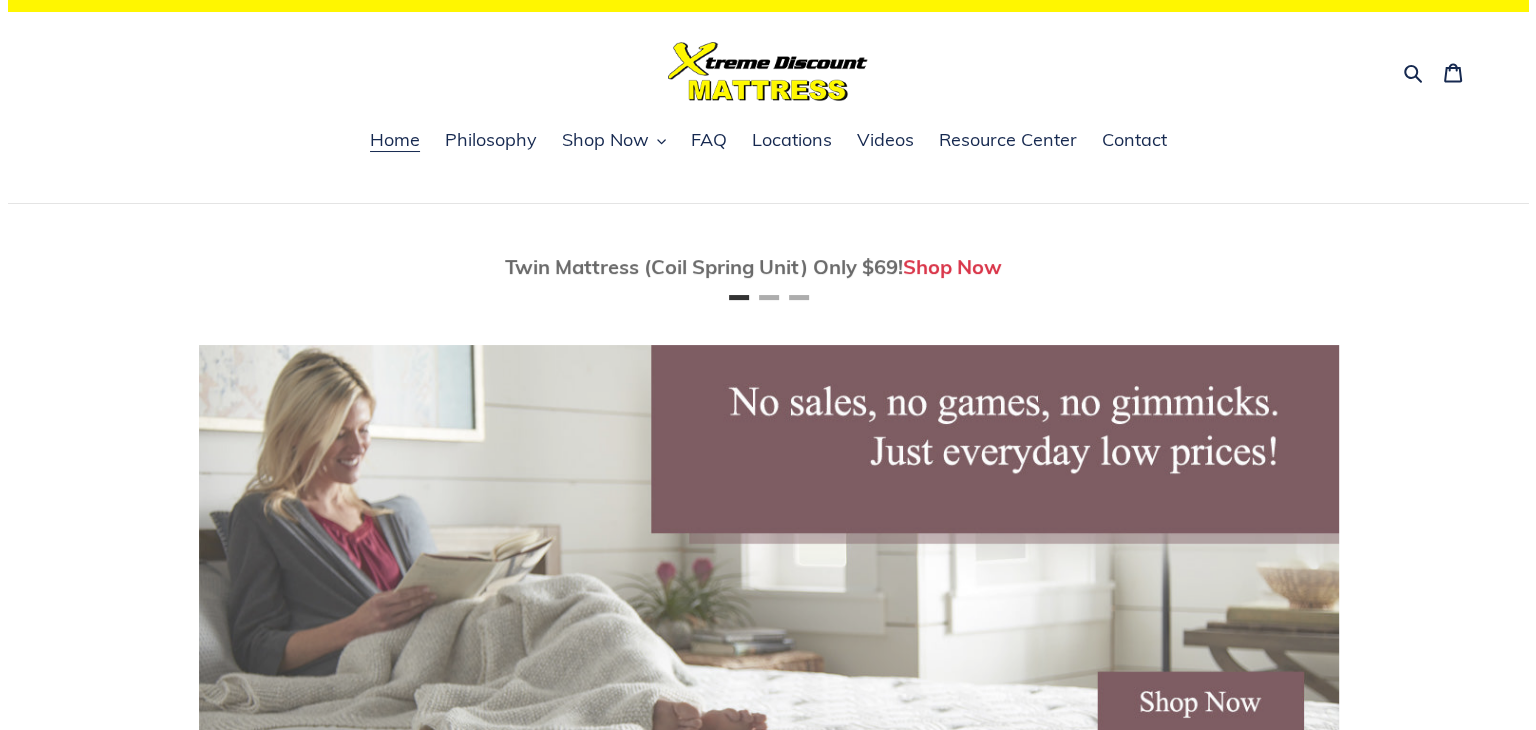 scroll, scrollTop: 0, scrollLeft: 0, axis: both 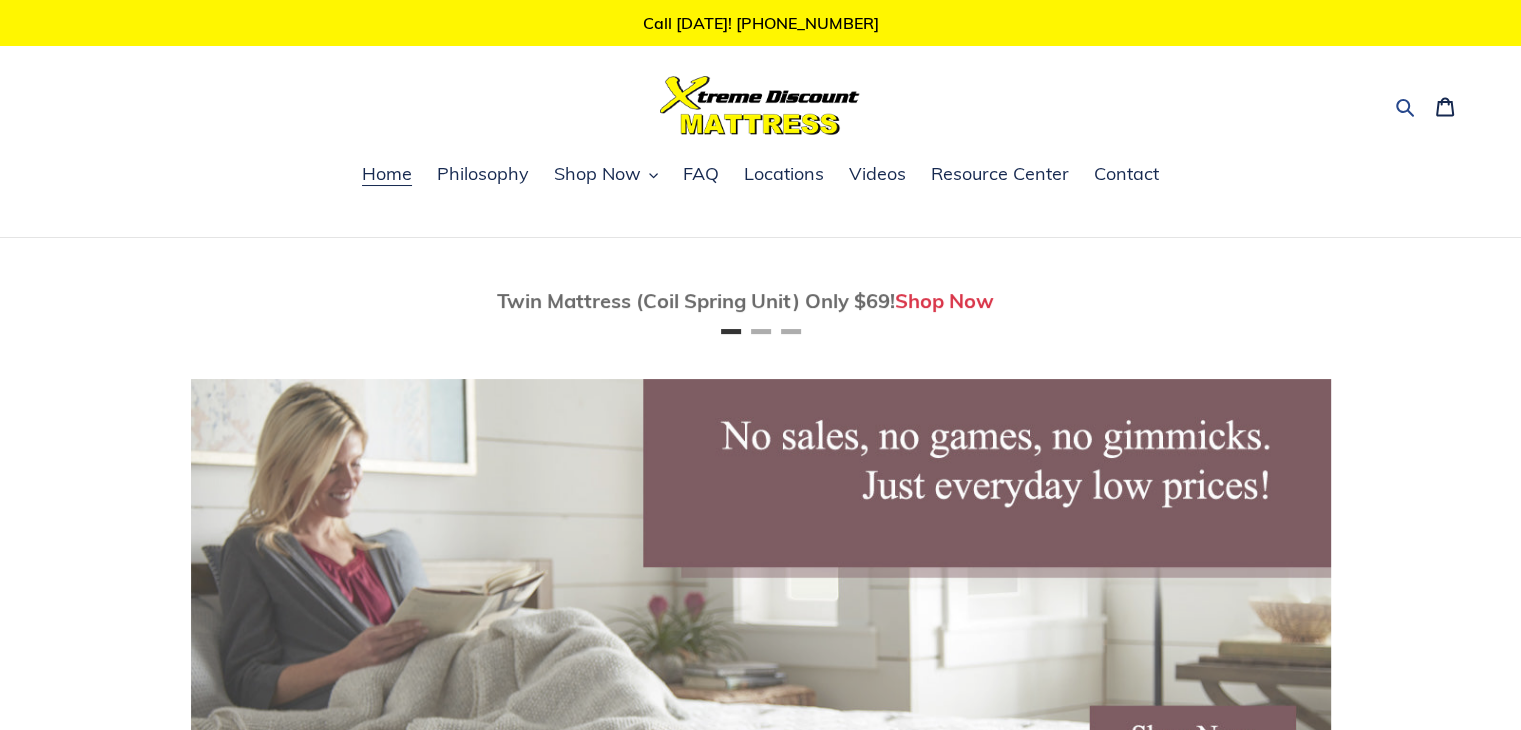 click on "Search" at bounding box center [1406, 105] 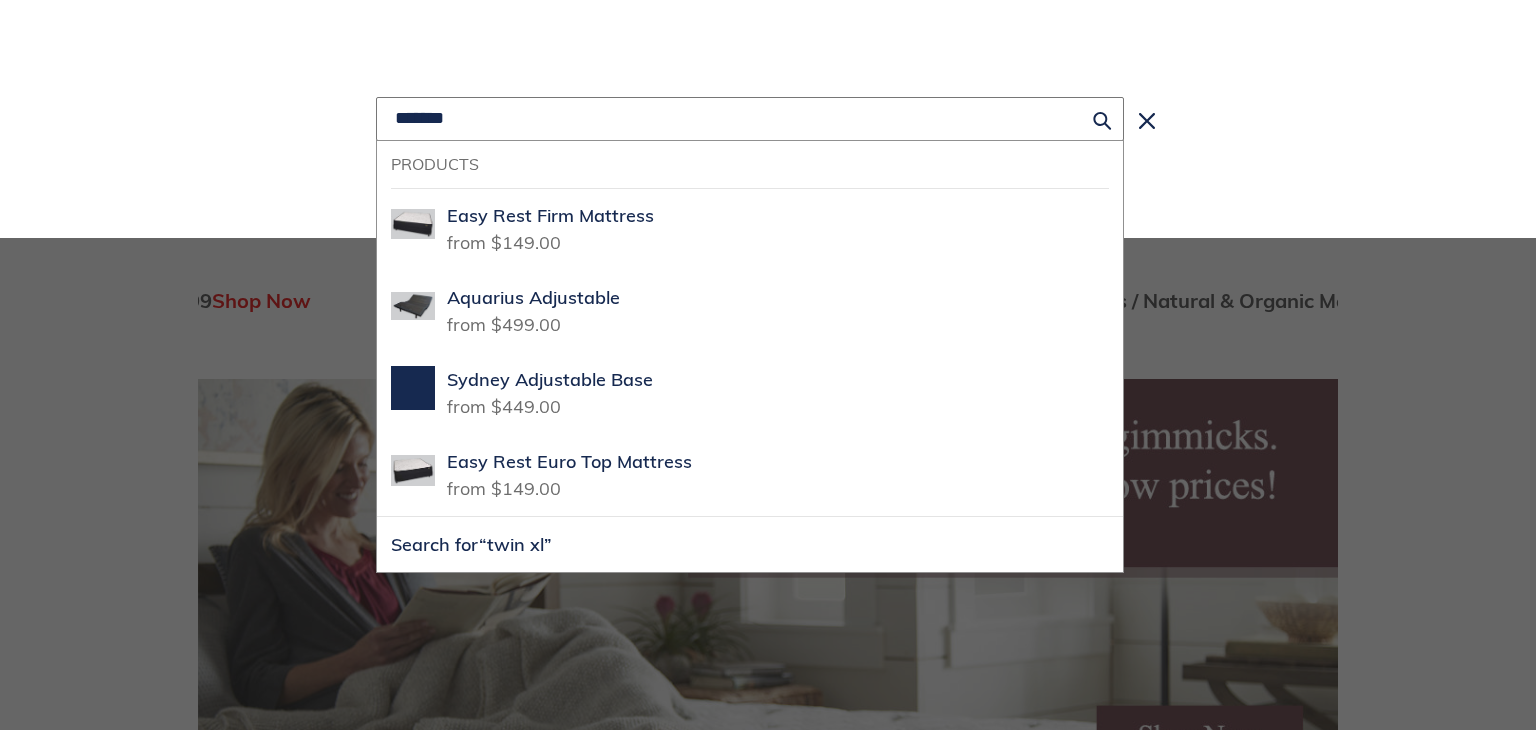 scroll, scrollTop: 0, scrollLeft: 2280, axis: horizontal 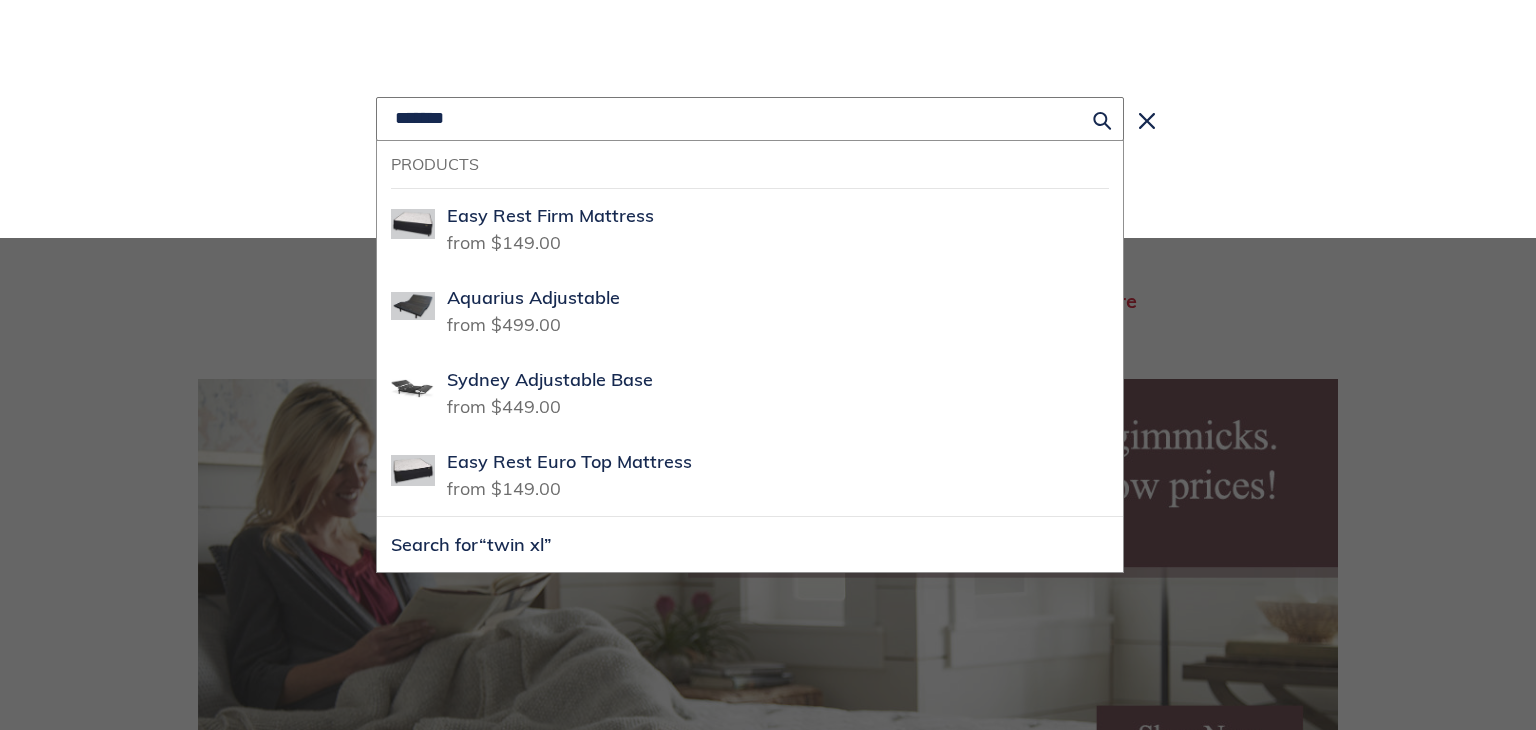 type on "*******" 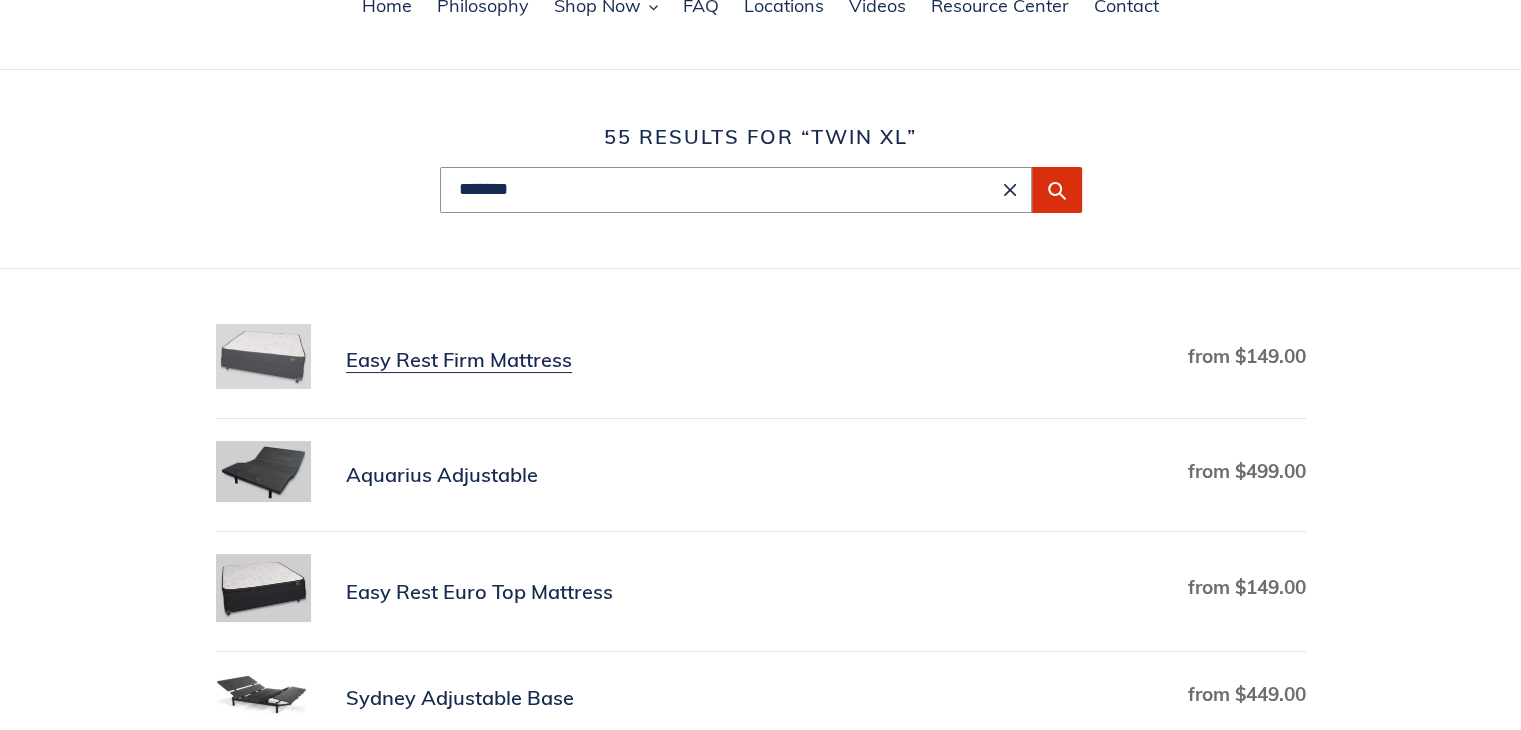 scroll, scrollTop: 200, scrollLeft: 0, axis: vertical 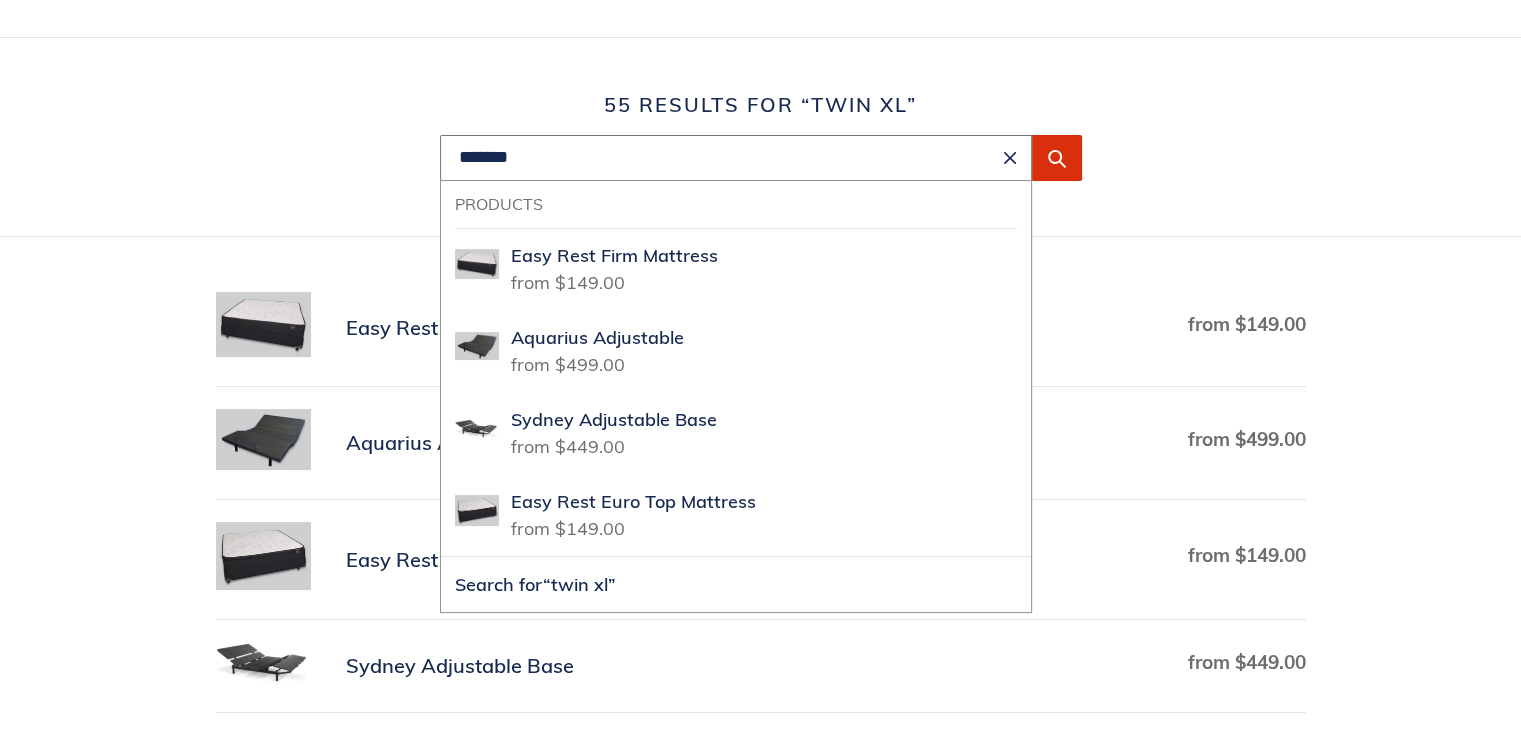 drag, startPoint x: 567, startPoint y: 166, endPoint x: 220, endPoint y: 201, distance: 348.76065 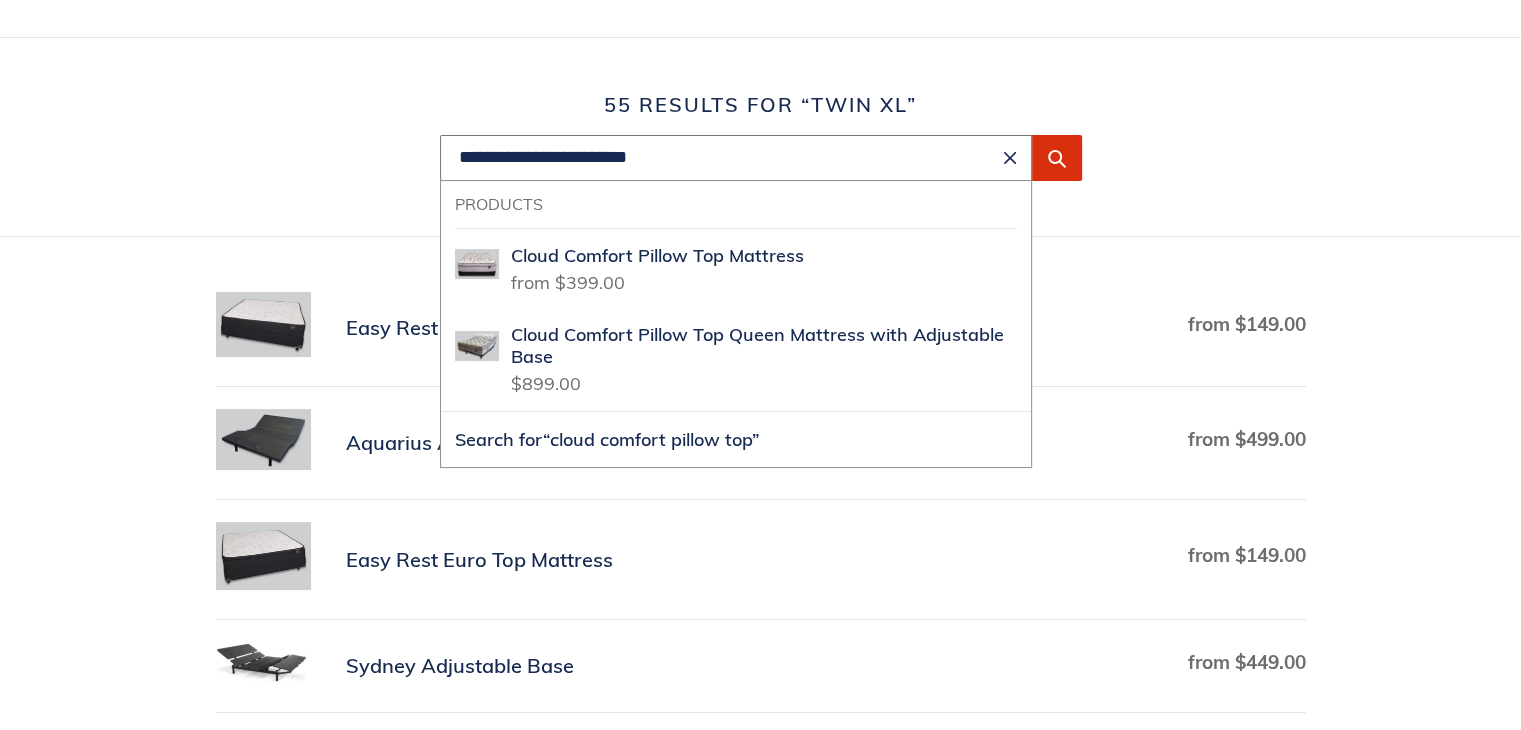 type on "**********" 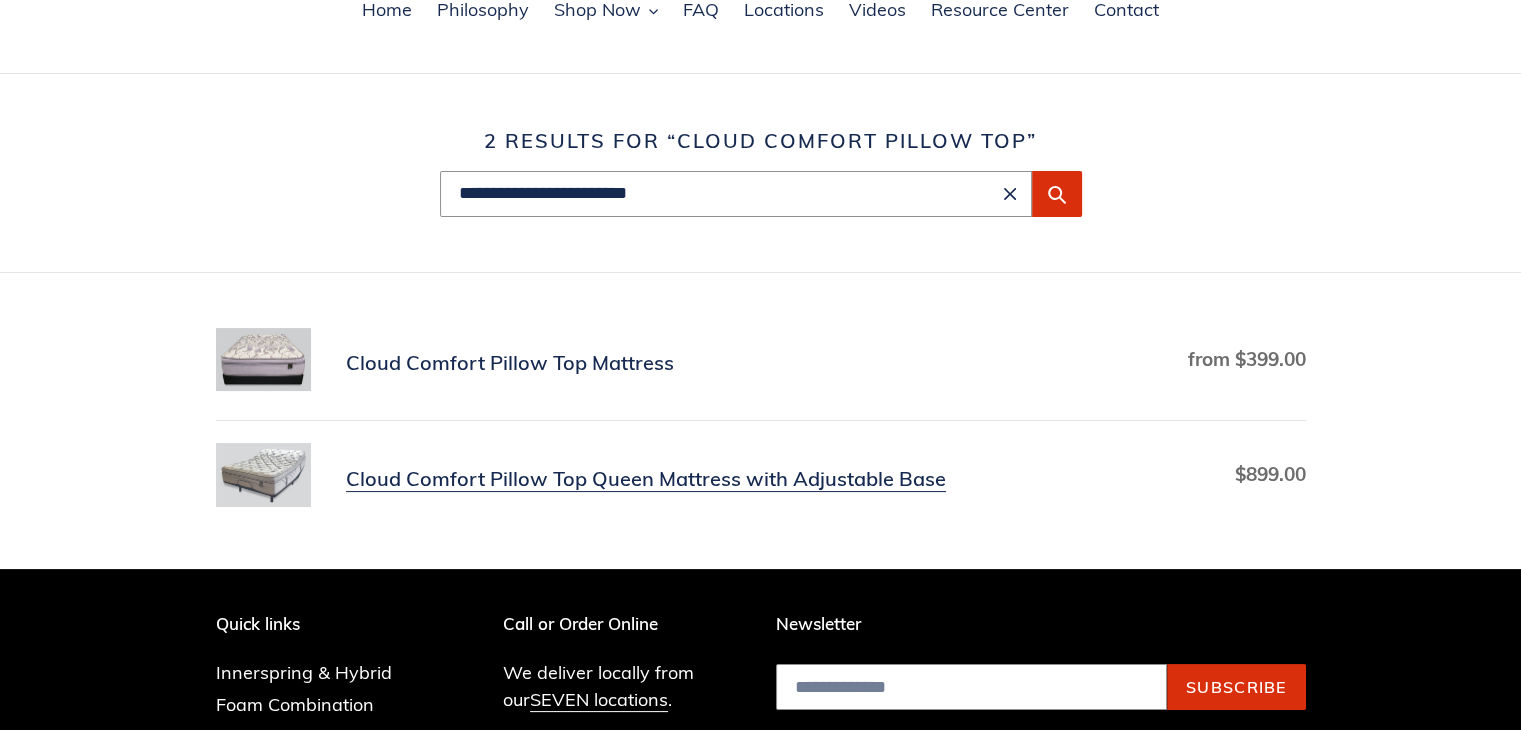 scroll, scrollTop: 200, scrollLeft: 0, axis: vertical 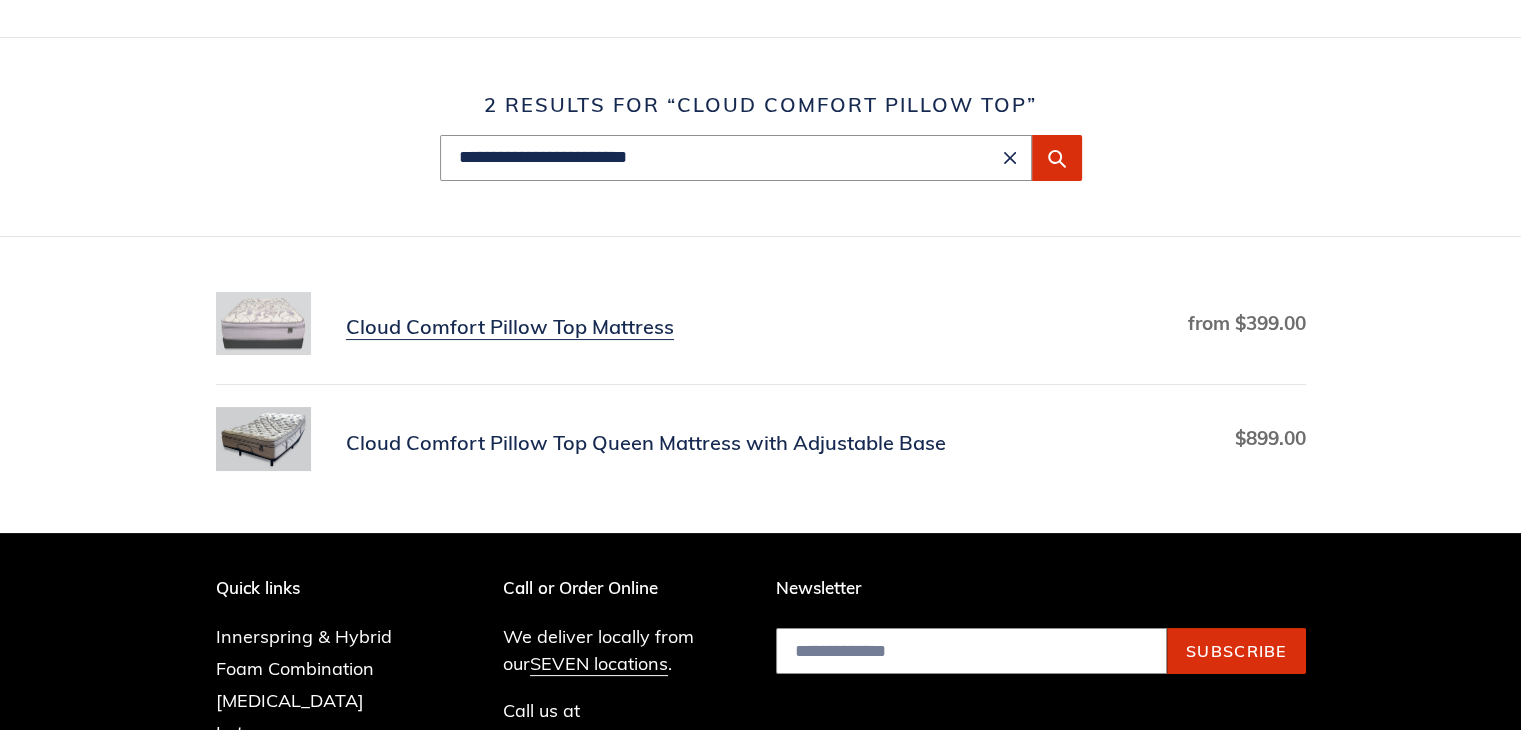 click on "Cloud Comfort Pillow Top Mattress" at bounding box center (761, 327) 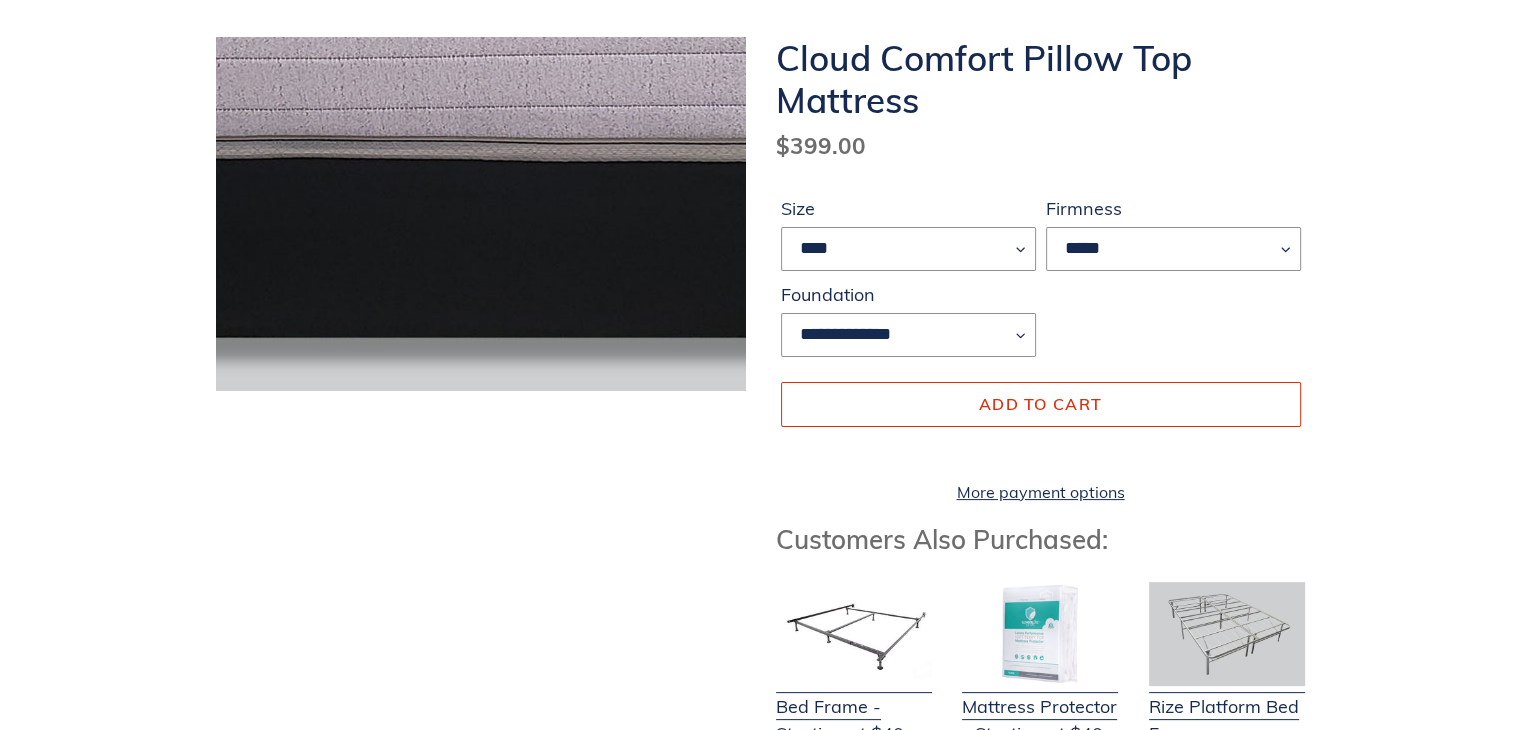 scroll, scrollTop: 0, scrollLeft: 0, axis: both 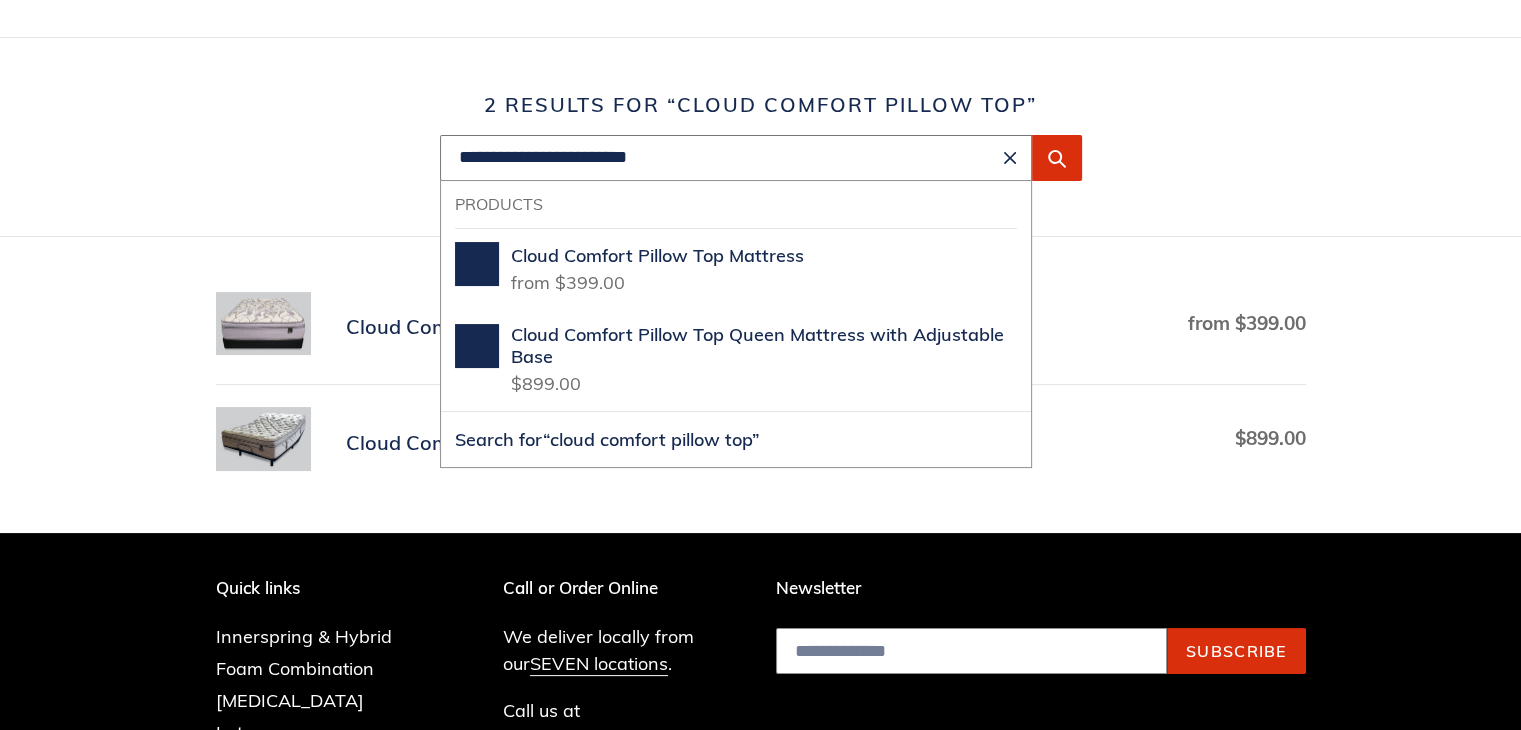 drag, startPoint x: 702, startPoint y: 151, endPoint x: 132, endPoint y: 194, distance: 571.6196 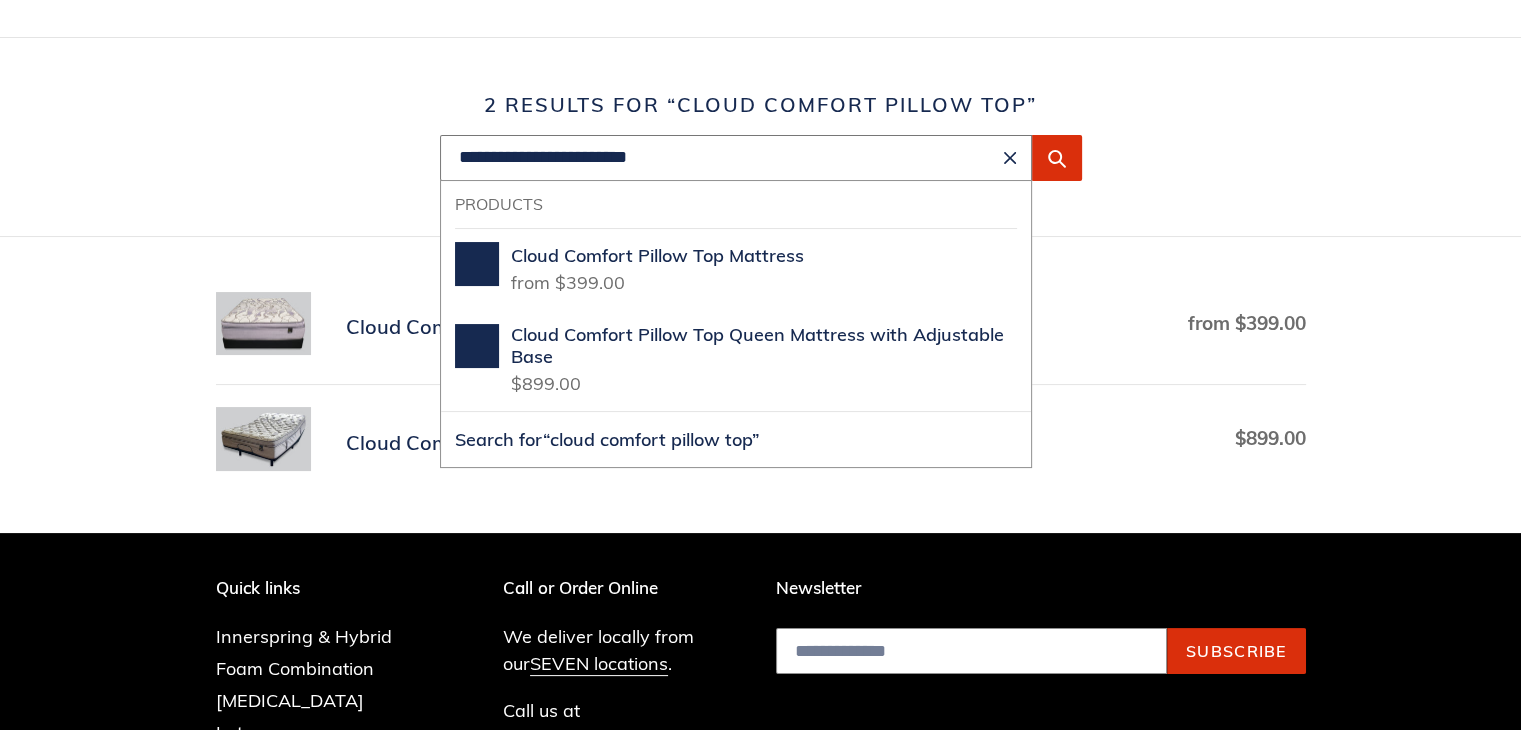 click on "**********" at bounding box center [760, 258] 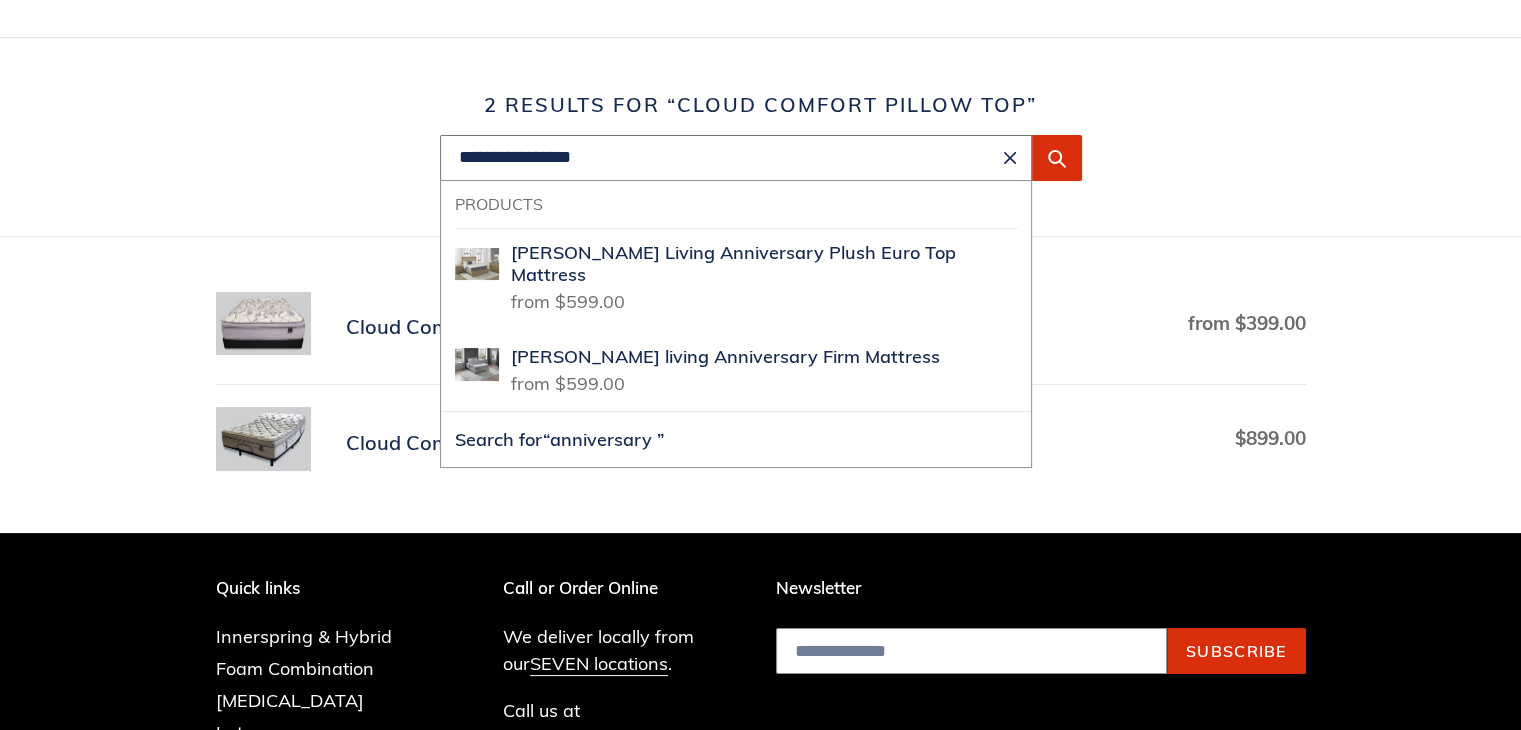 type on "**********" 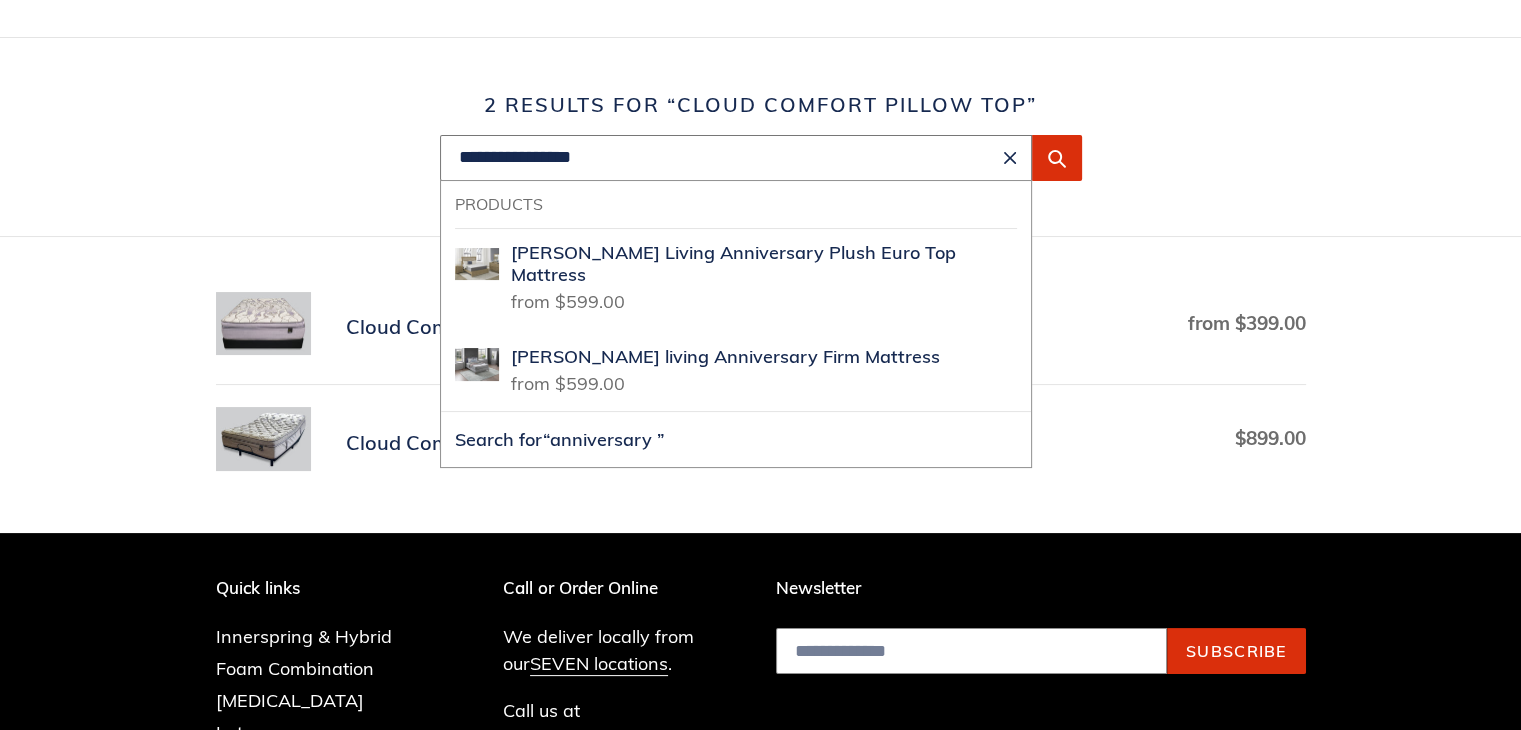 click on "Search for  “anniversary ”" at bounding box center (736, 439) 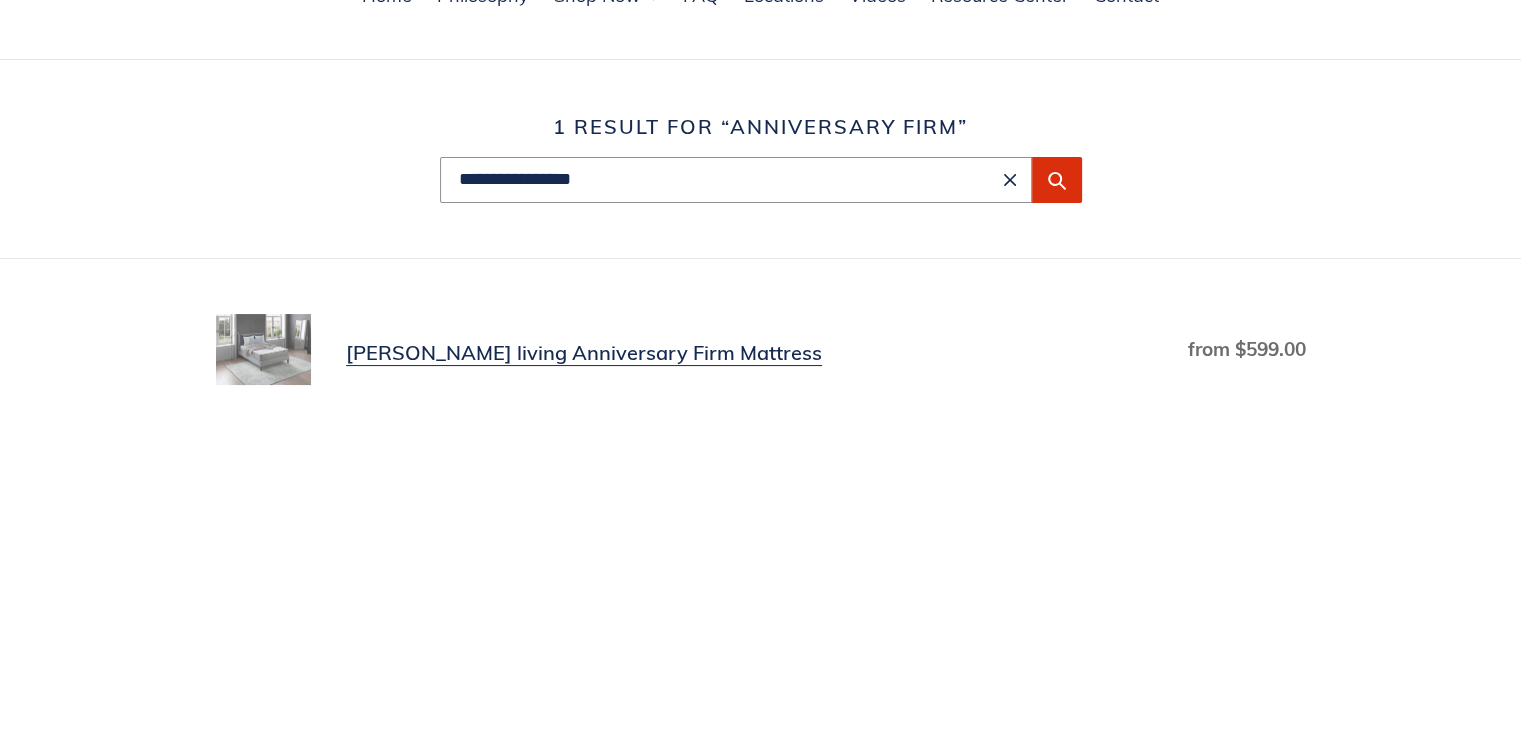 scroll, scrollTop: 200, scrollLeft: 0, axis: vertical 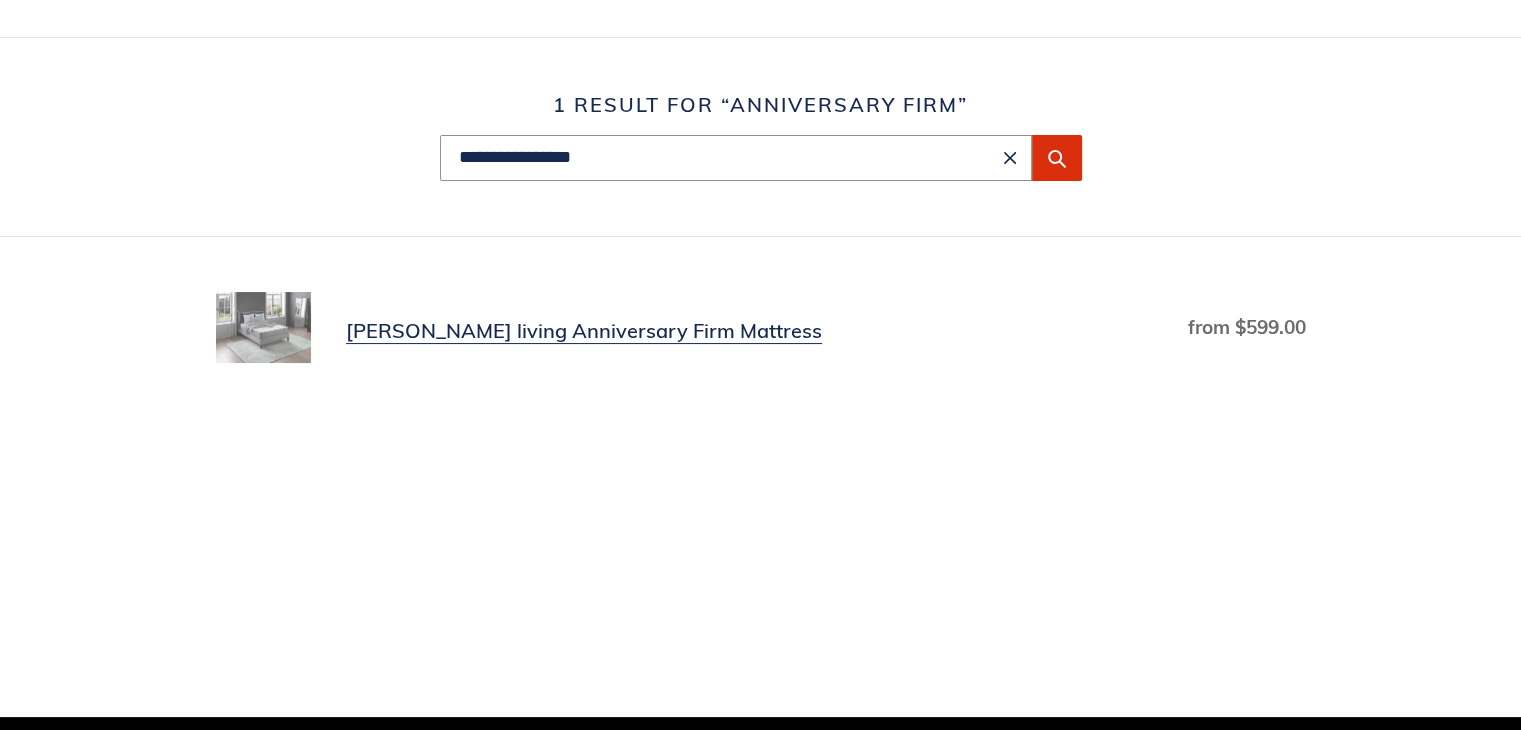 click on "[PERSON_NAME] living Anniversary Firm Mattress" at bounding box center [761, 331] 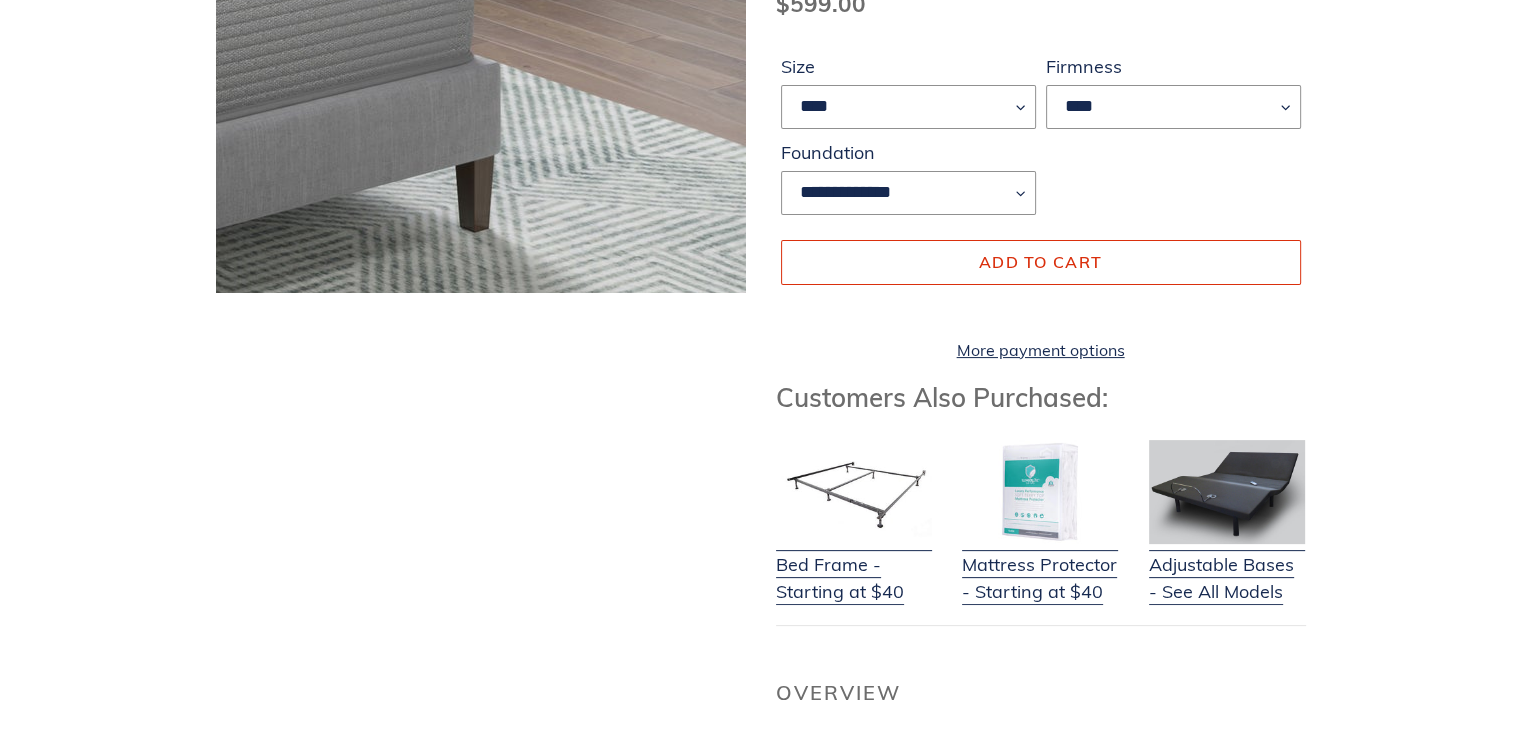 scroll, scrollTop: 400, scrollLeft: 0, axis: vertical 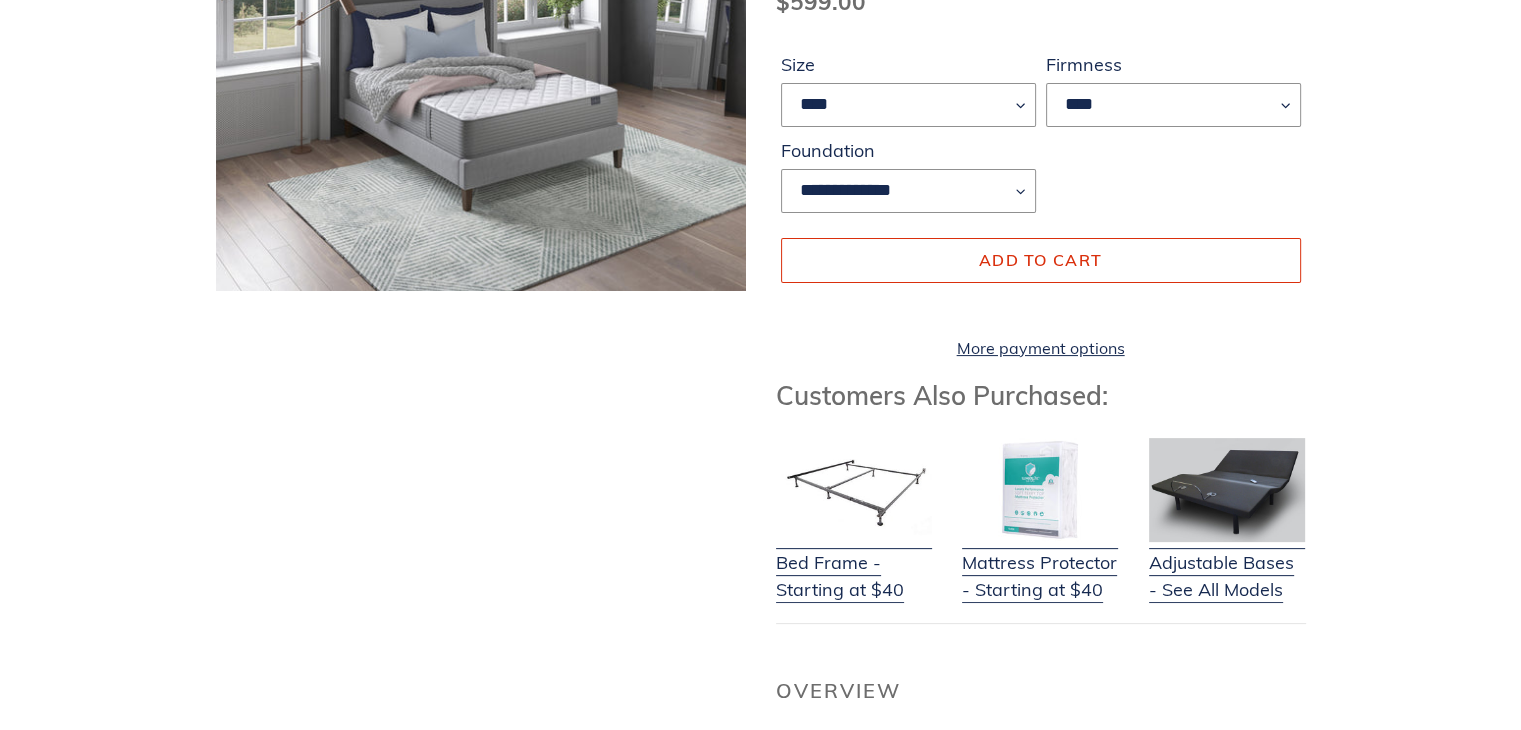 click on "Scott living Anniversary Firm Mattress
Regular price
$599.00
Sale price
$599.00
Regular price
$599.00
Sale
Sold out
Unit price
/ per
Size
**** ******* **** ***** ****
Firmness
****
Error" at bounding box center (746, 921) 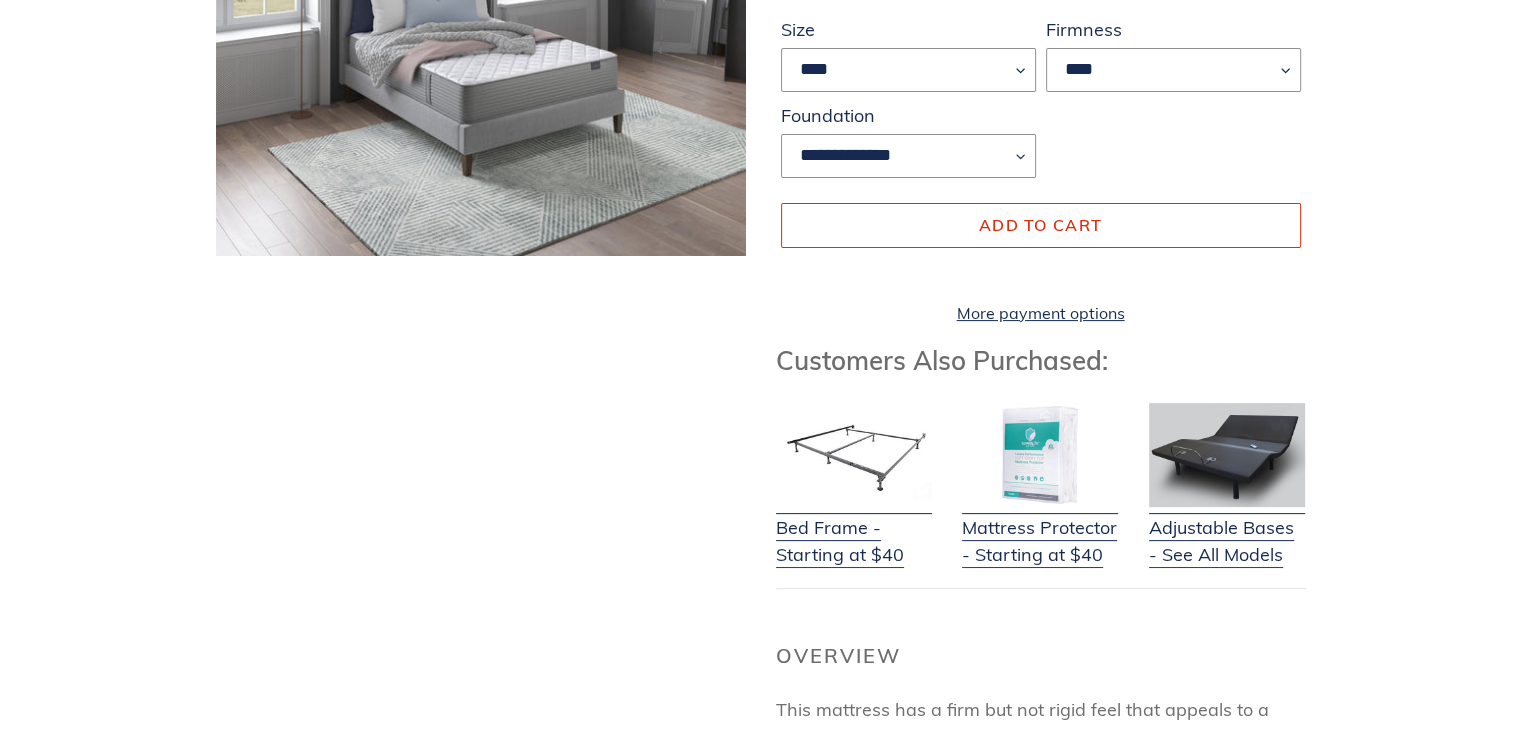 scroll, scrollTop: 500, scrollLeft: 0, axis: vertical 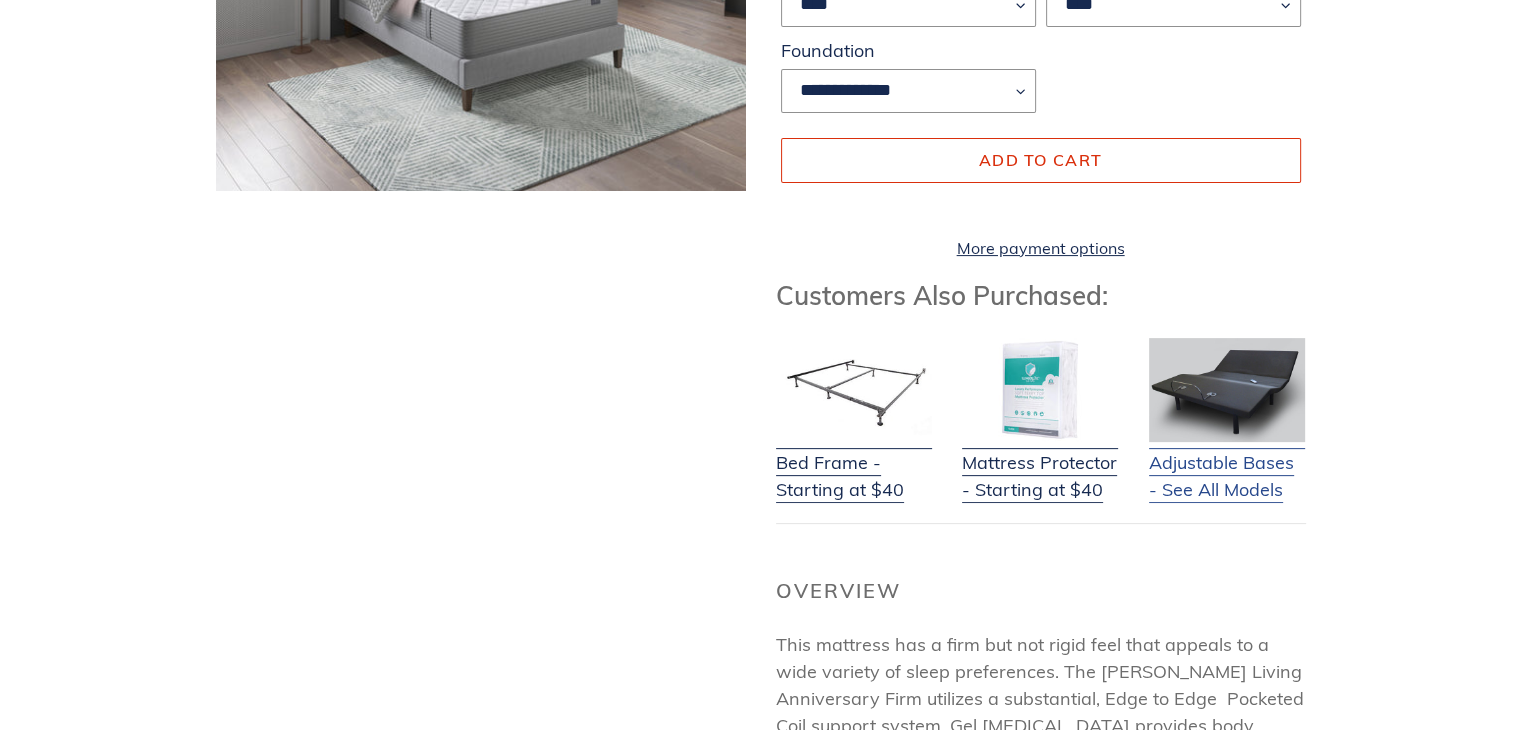 click on "Adjustable Bases - See All Models" at bounding box center [1227, 463] 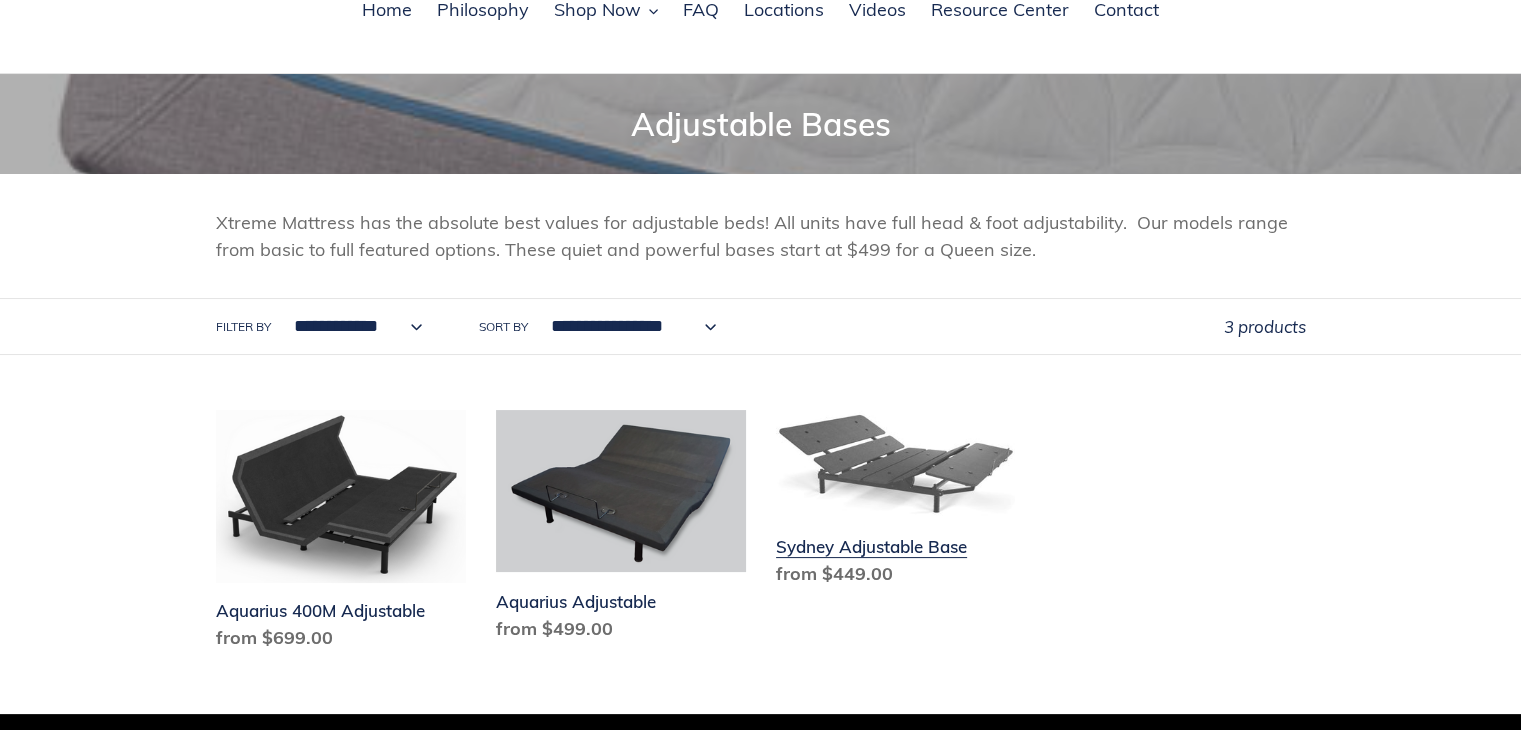 scroll, scrollTop: 200, scrollLeft: 0, axis: vertical 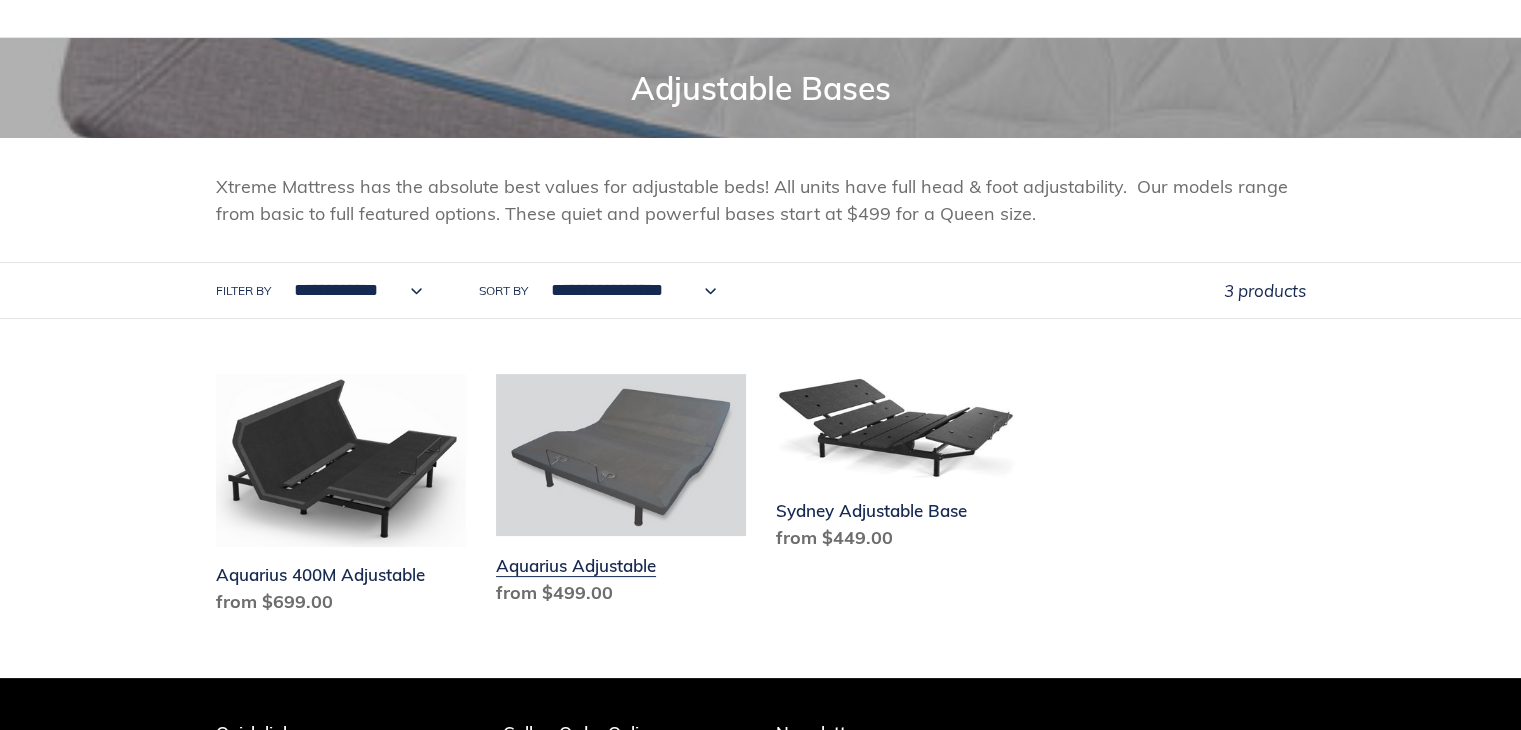 click on "Aquarius Adjustable" at bounding box center (621, 493) 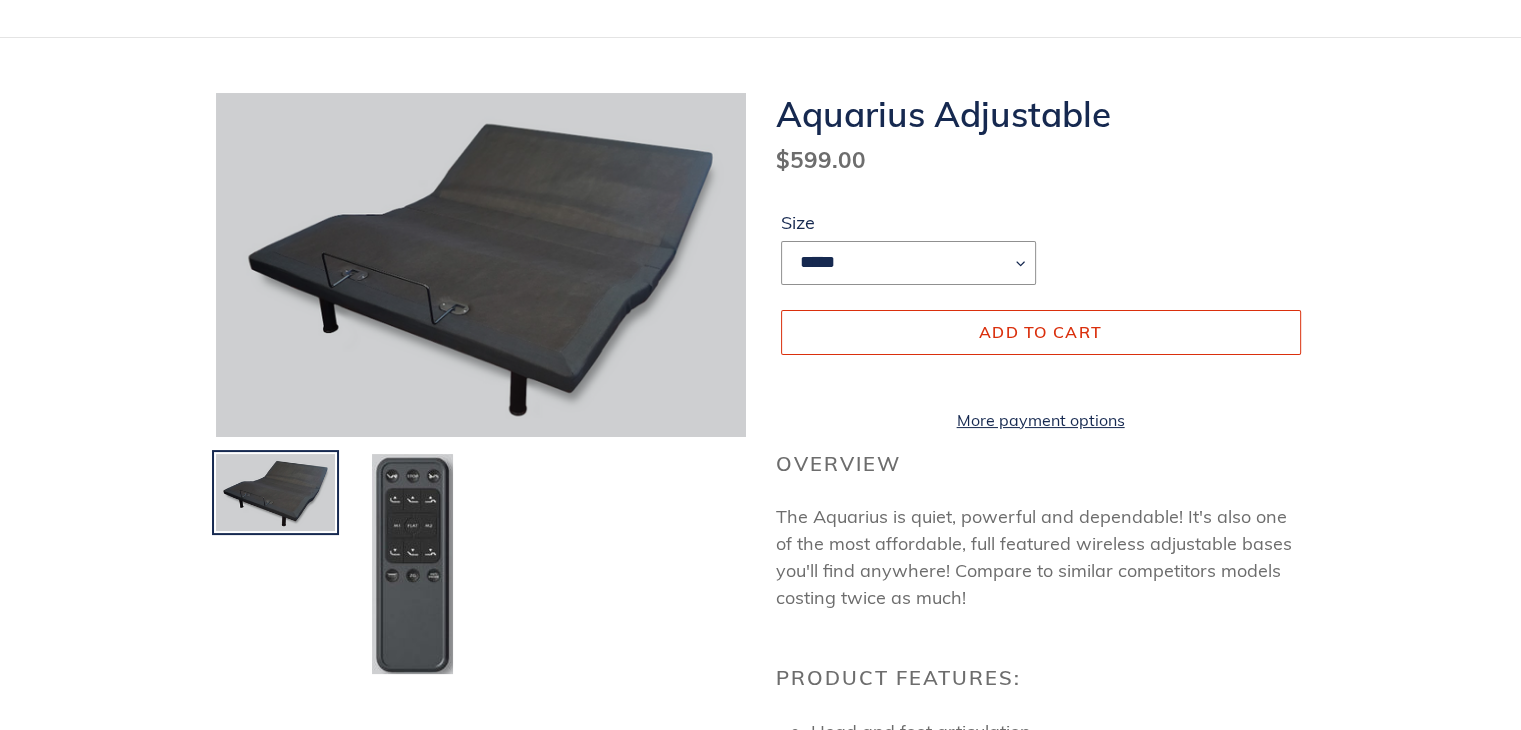 scroll, scrollTop: 0, scrollLeft: 0, axis: both 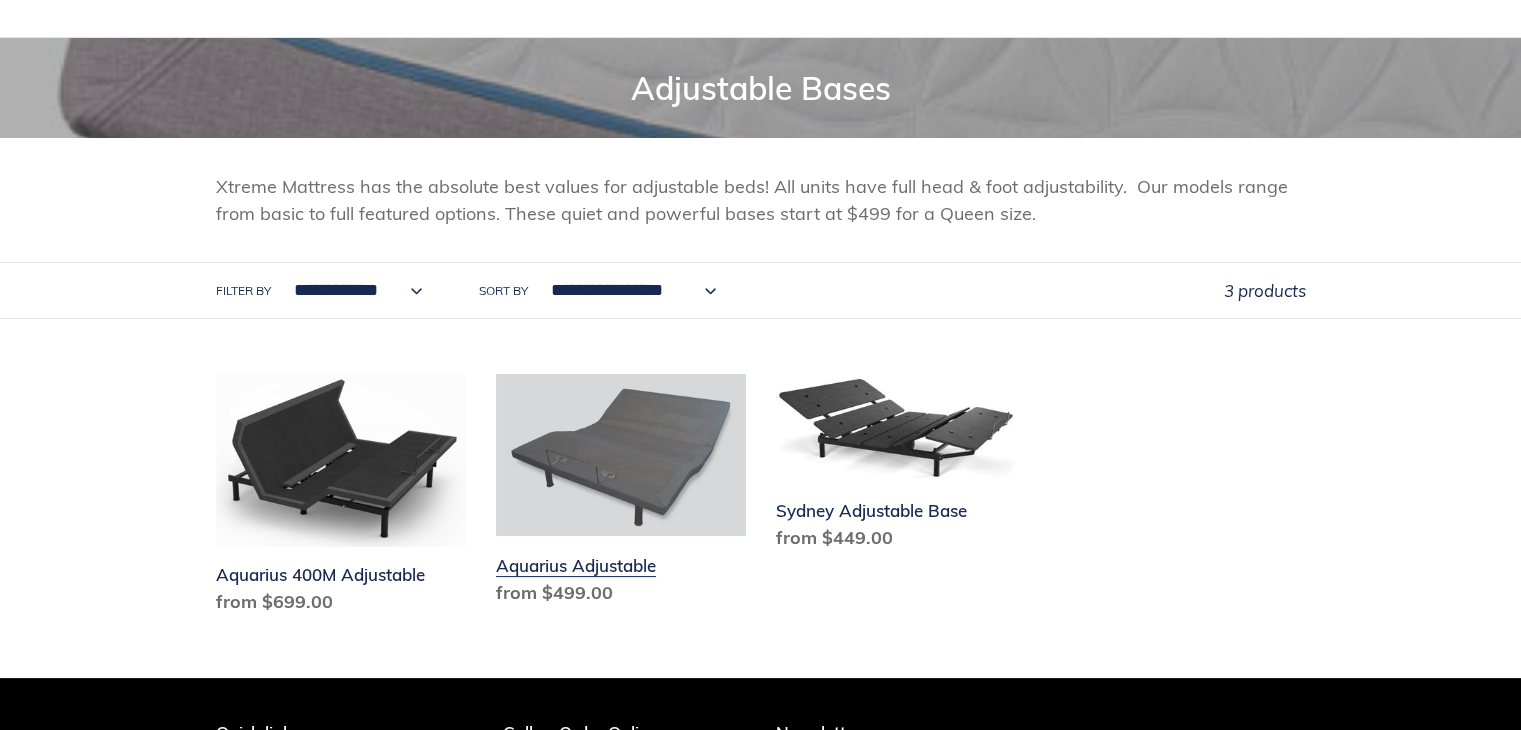 click on "Aquarius Adjustable" at bounding box center (621, 493) 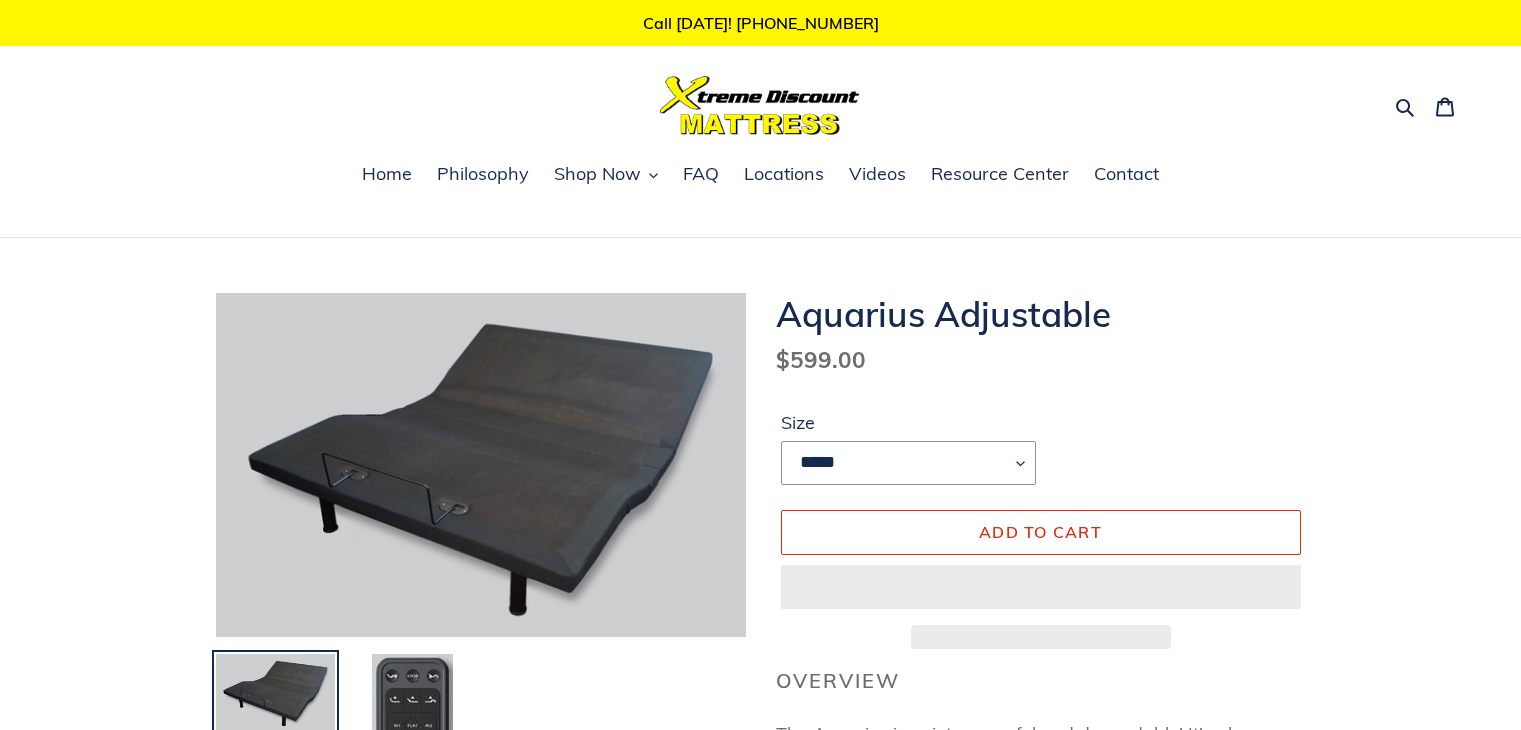 scroll, scrollTop: 0, scrollLeft: 0, axis: both 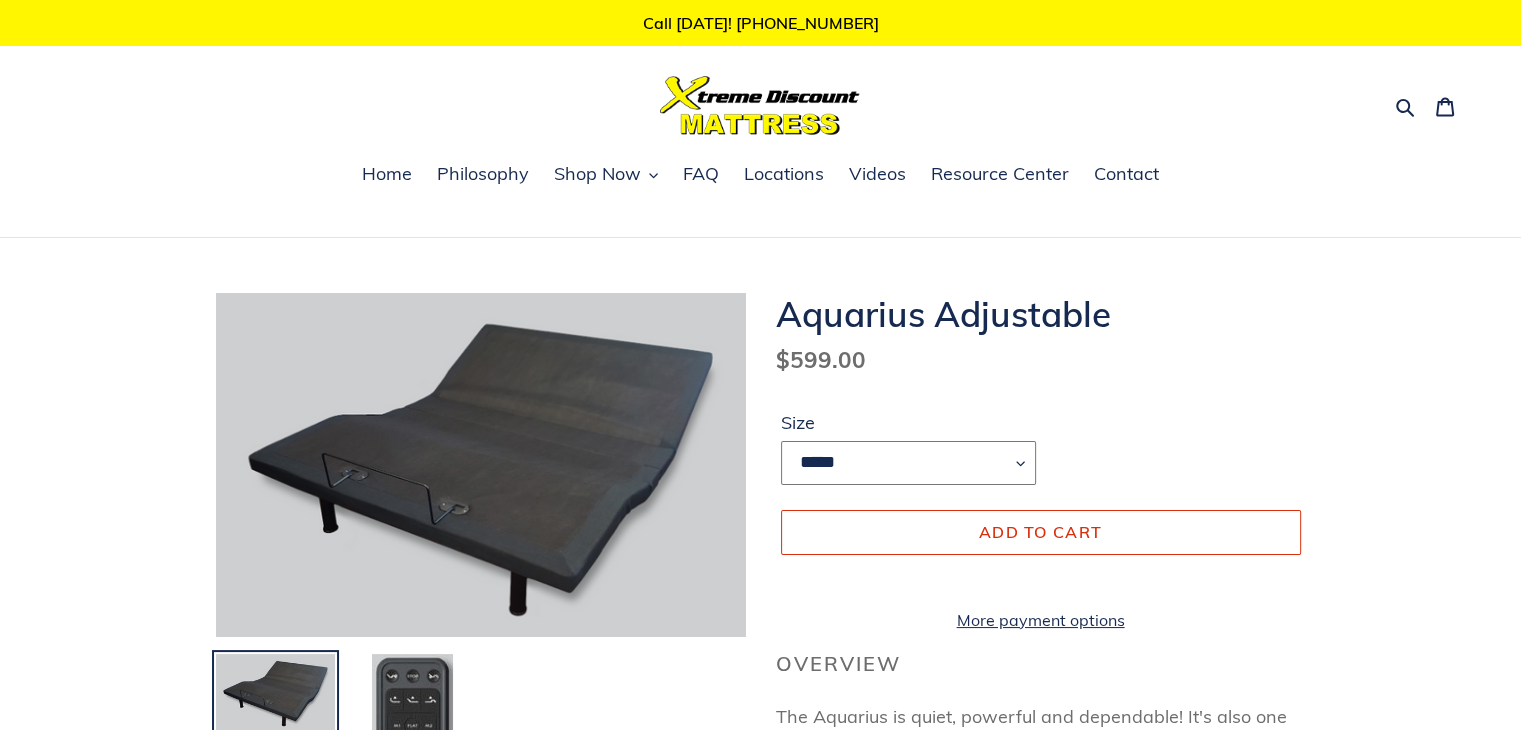 click on "*****
****
*******" at bounding box center [908, 463] 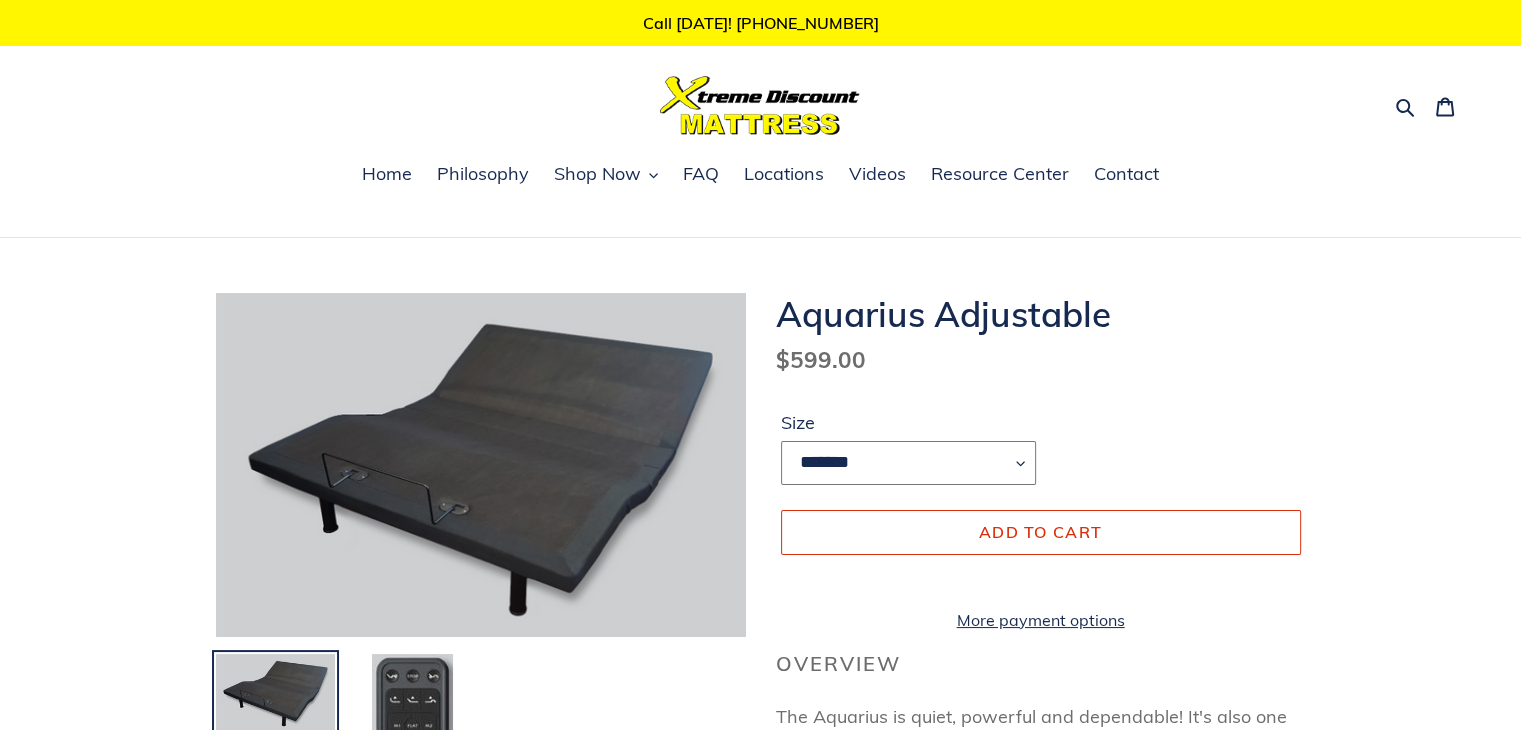 click on "*****
****
*******" at bounding box center (908, 463) 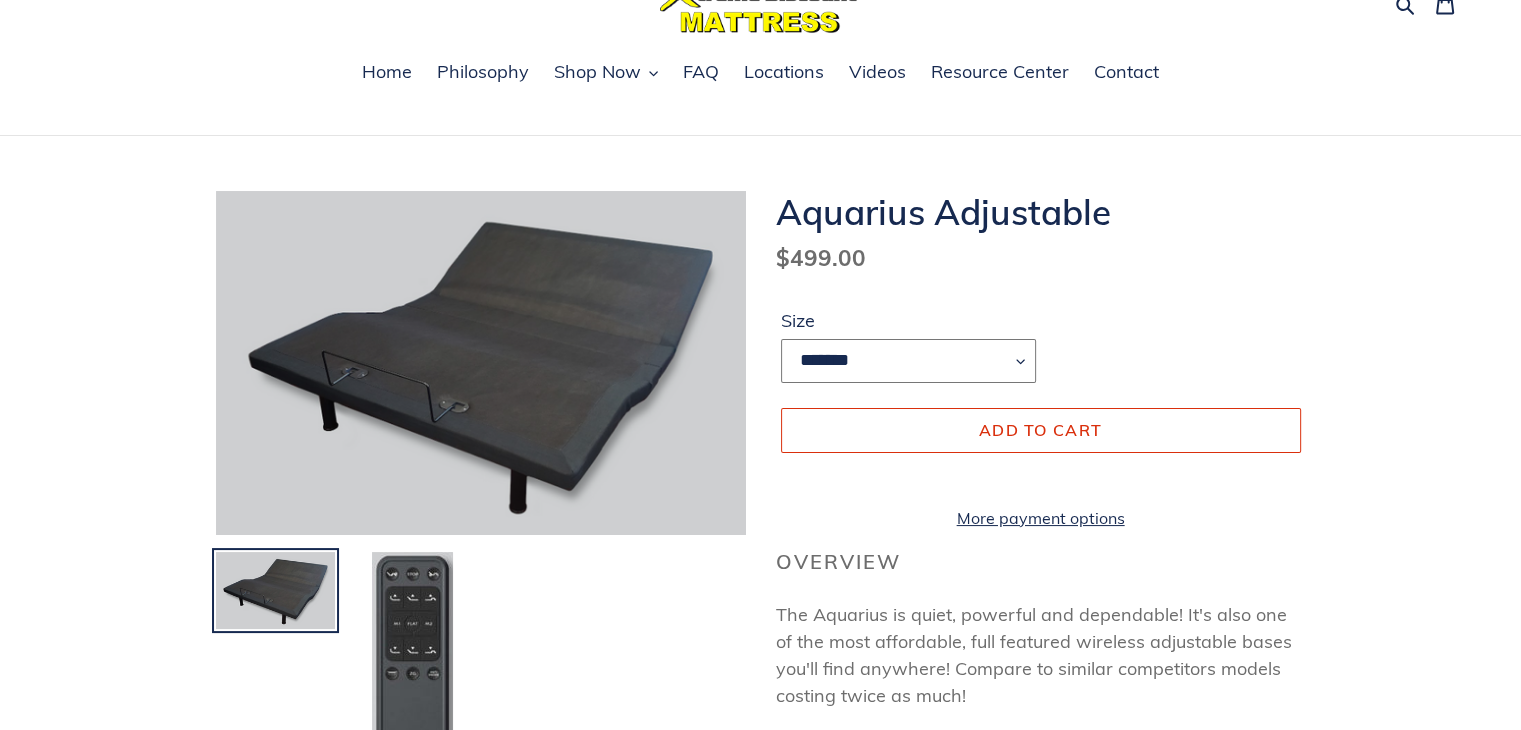 scroll, scrollTop: 100, scrollLeft: 0, axis: vertical 